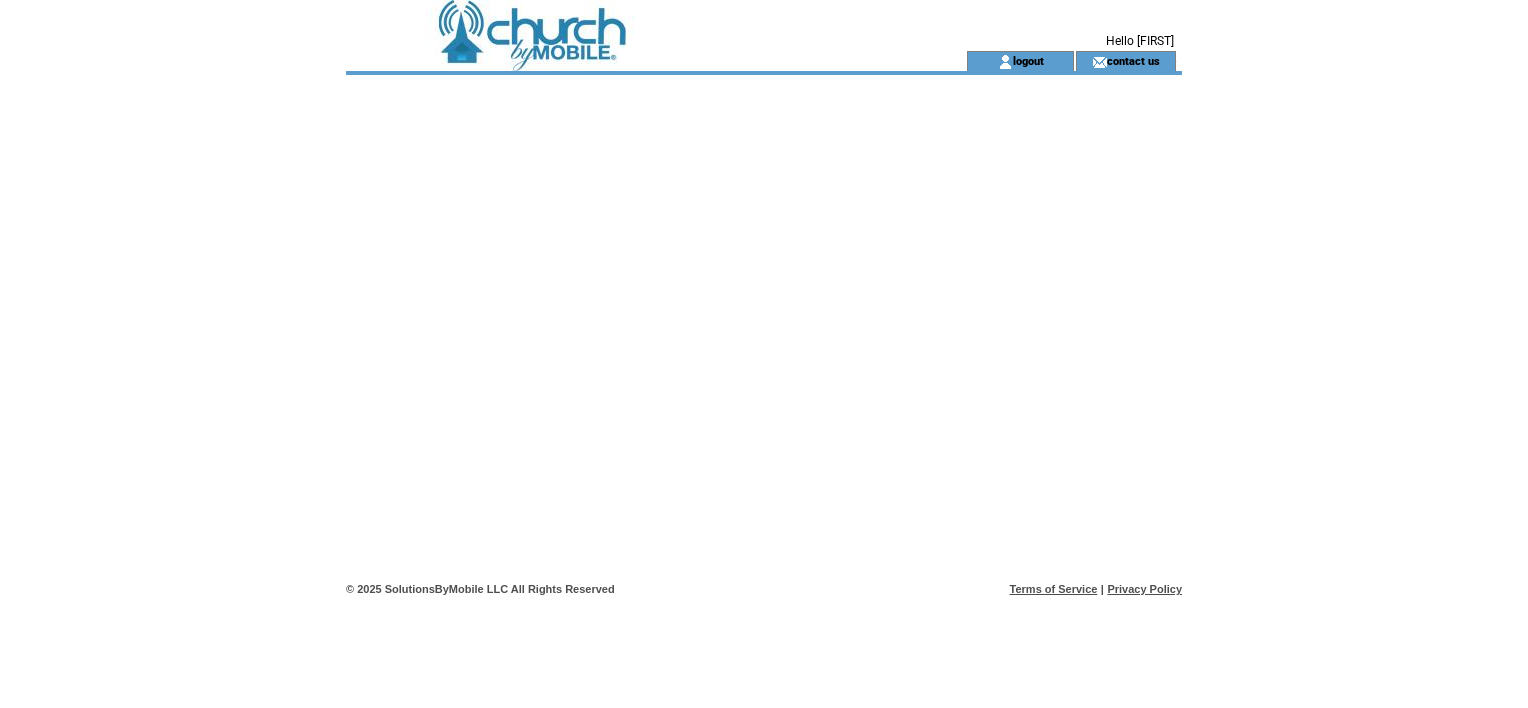 scroll, scrollTop: 0, scrollLeft: 0, axis: both 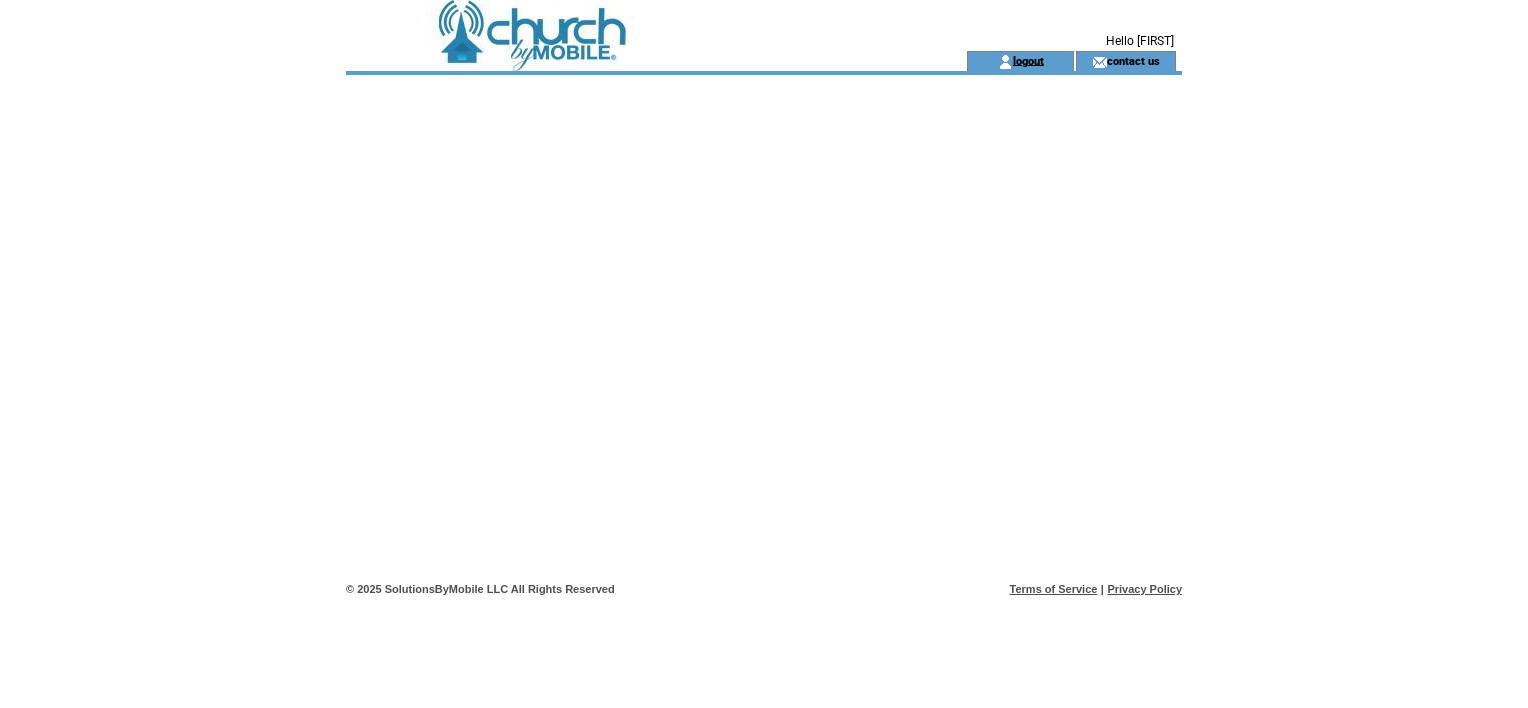 click on "logout" at bounding box center [1028, 60] 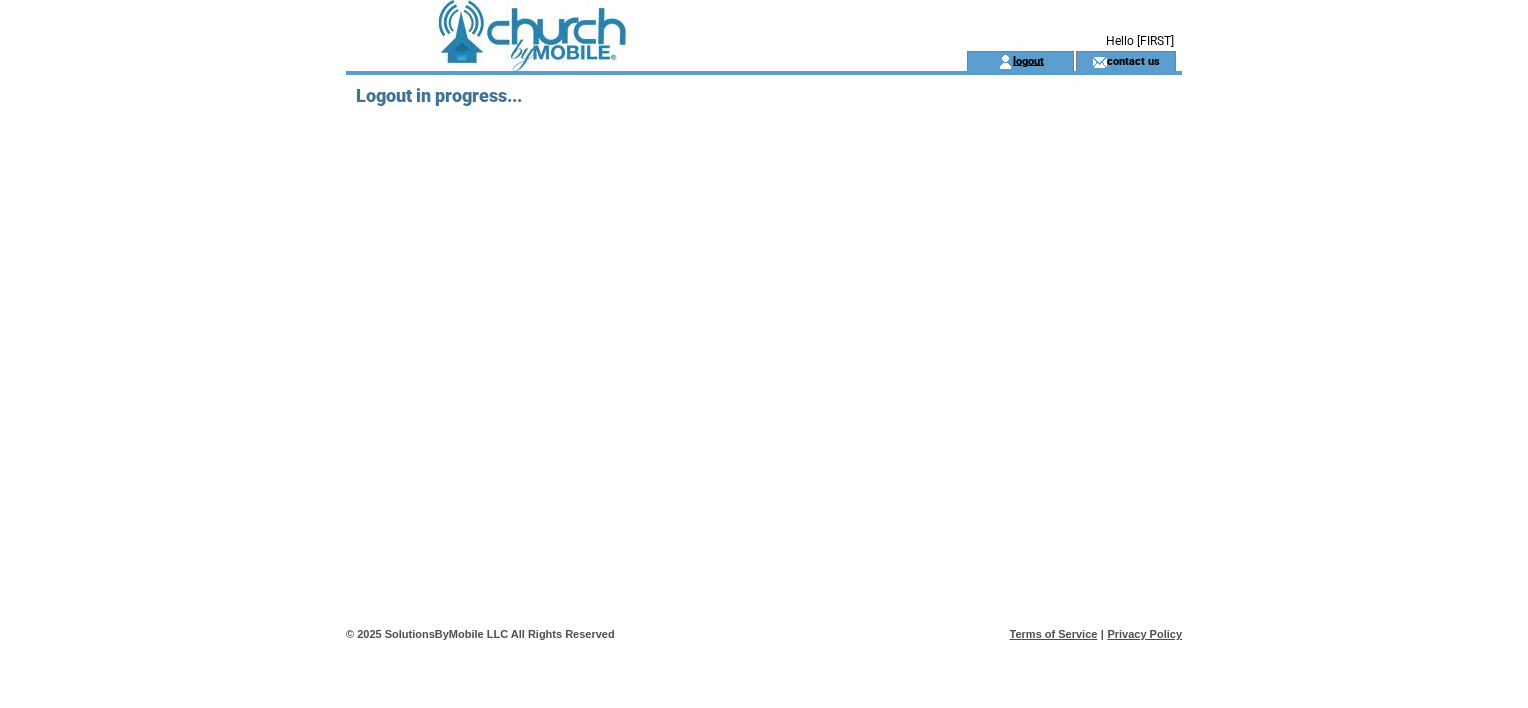scroll, scrollTop: 0, scrollLeft: 0, axis: both 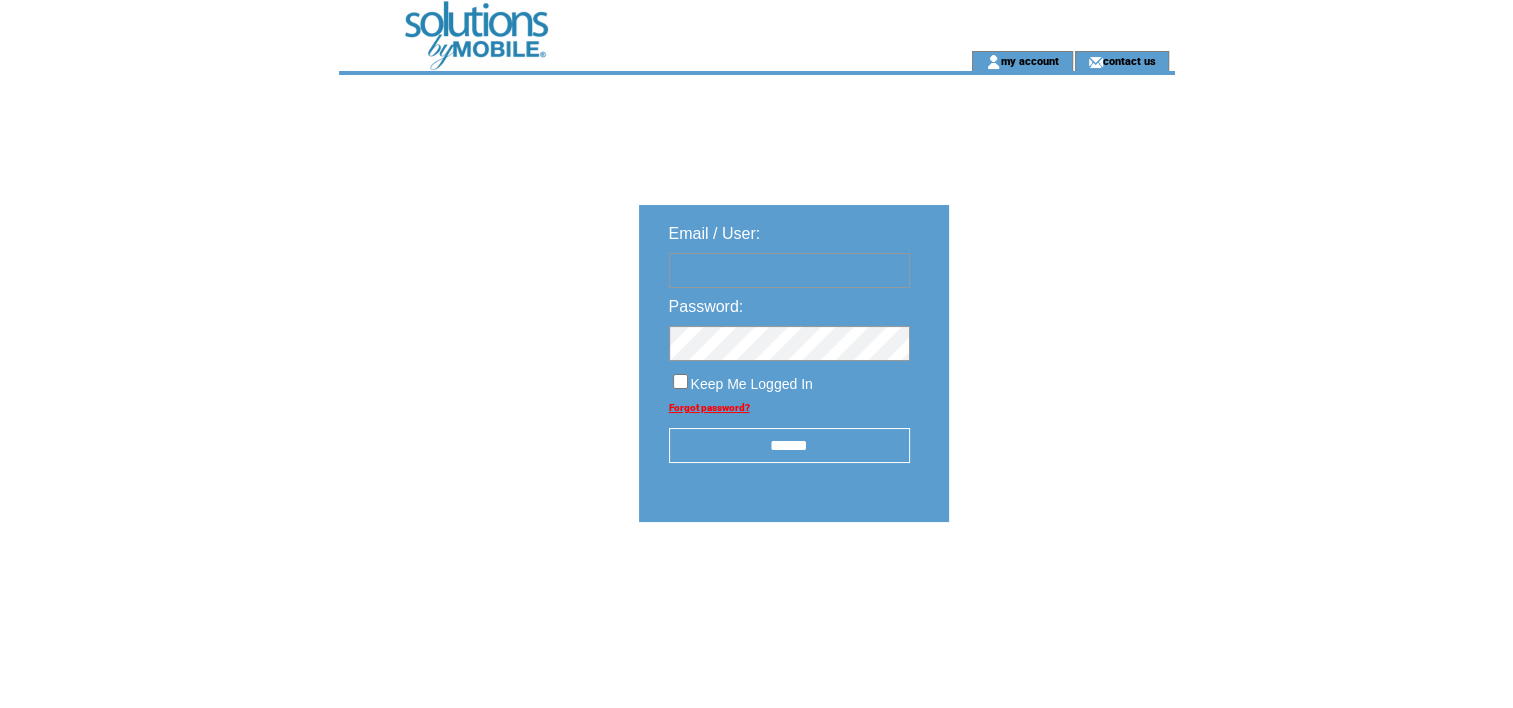 type on "**********" 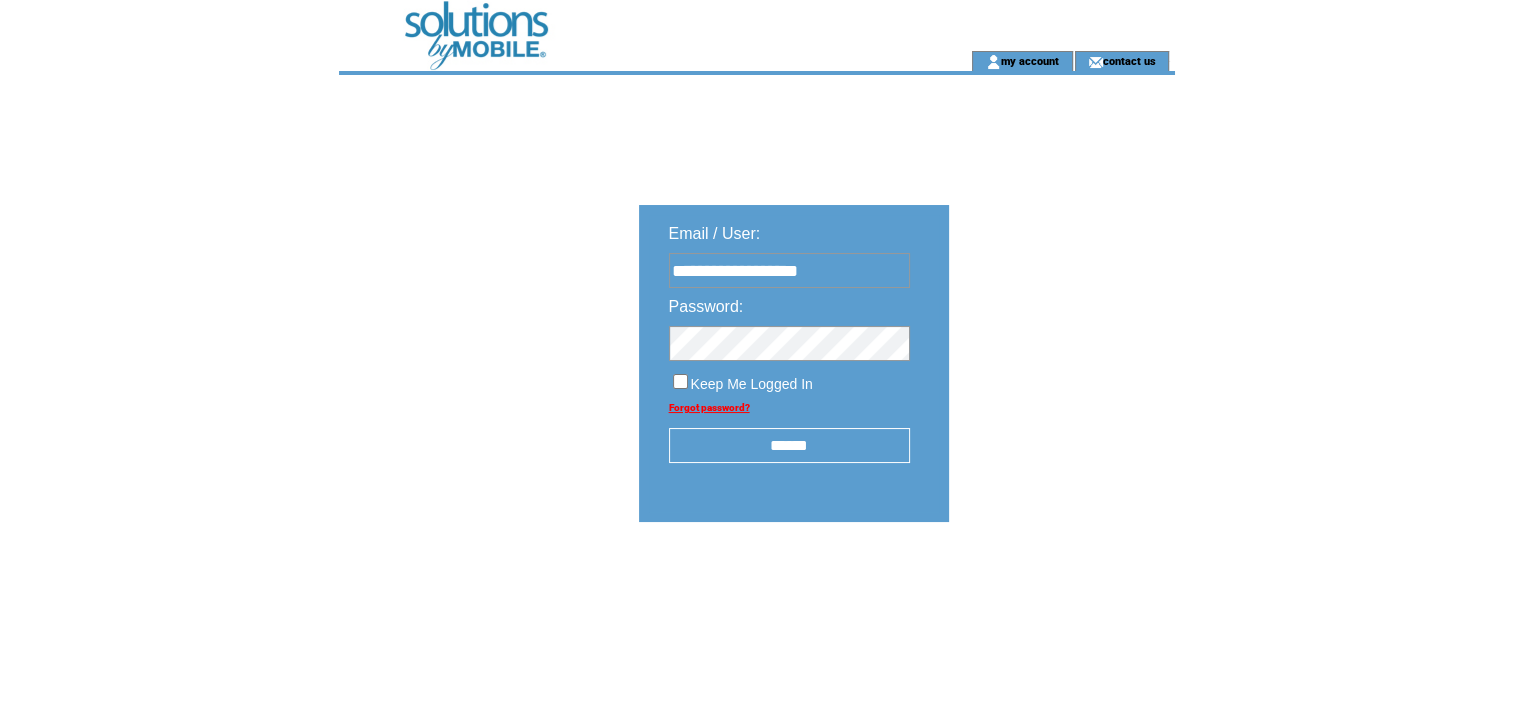 click on "******" at bounding box center [789, 445] 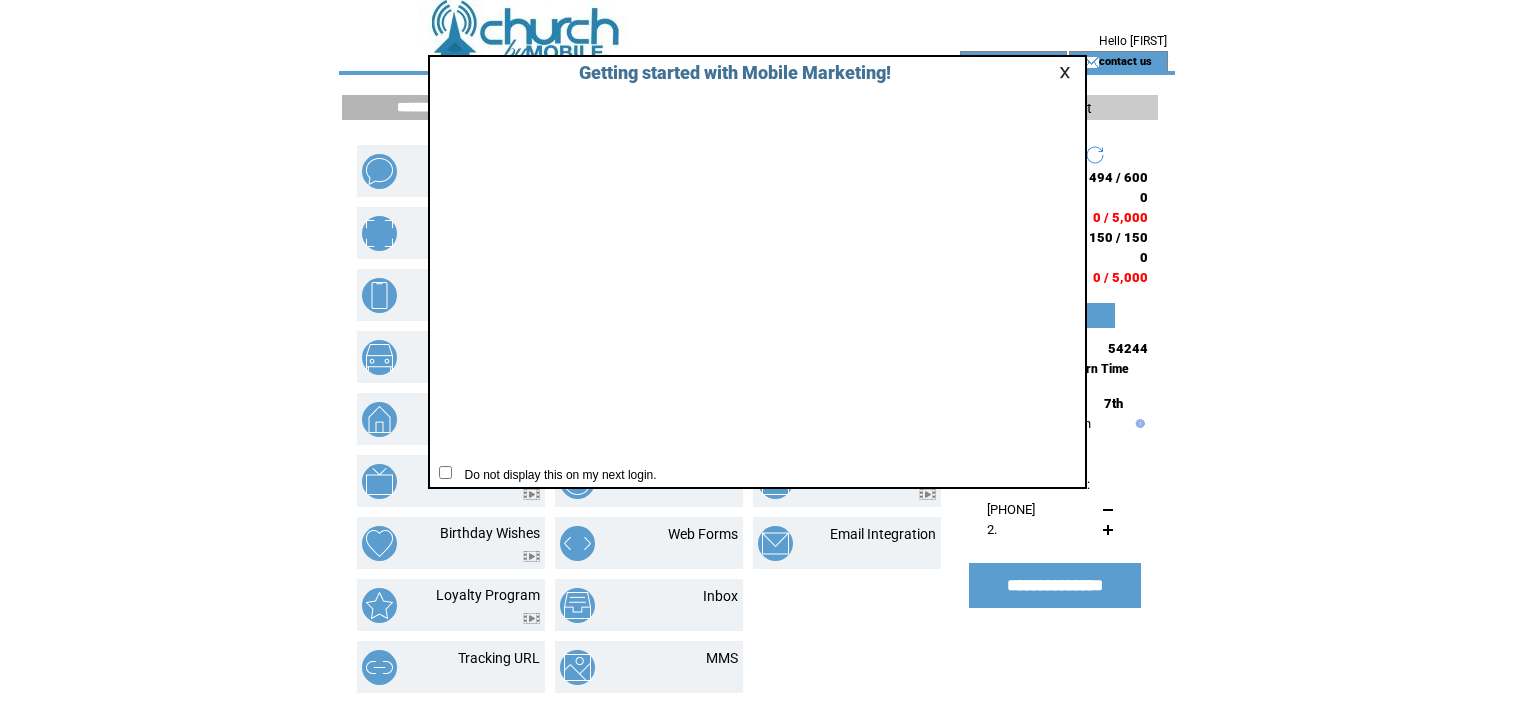 scroll, scrollTop: 0, scrollLeft: 0, axis: both 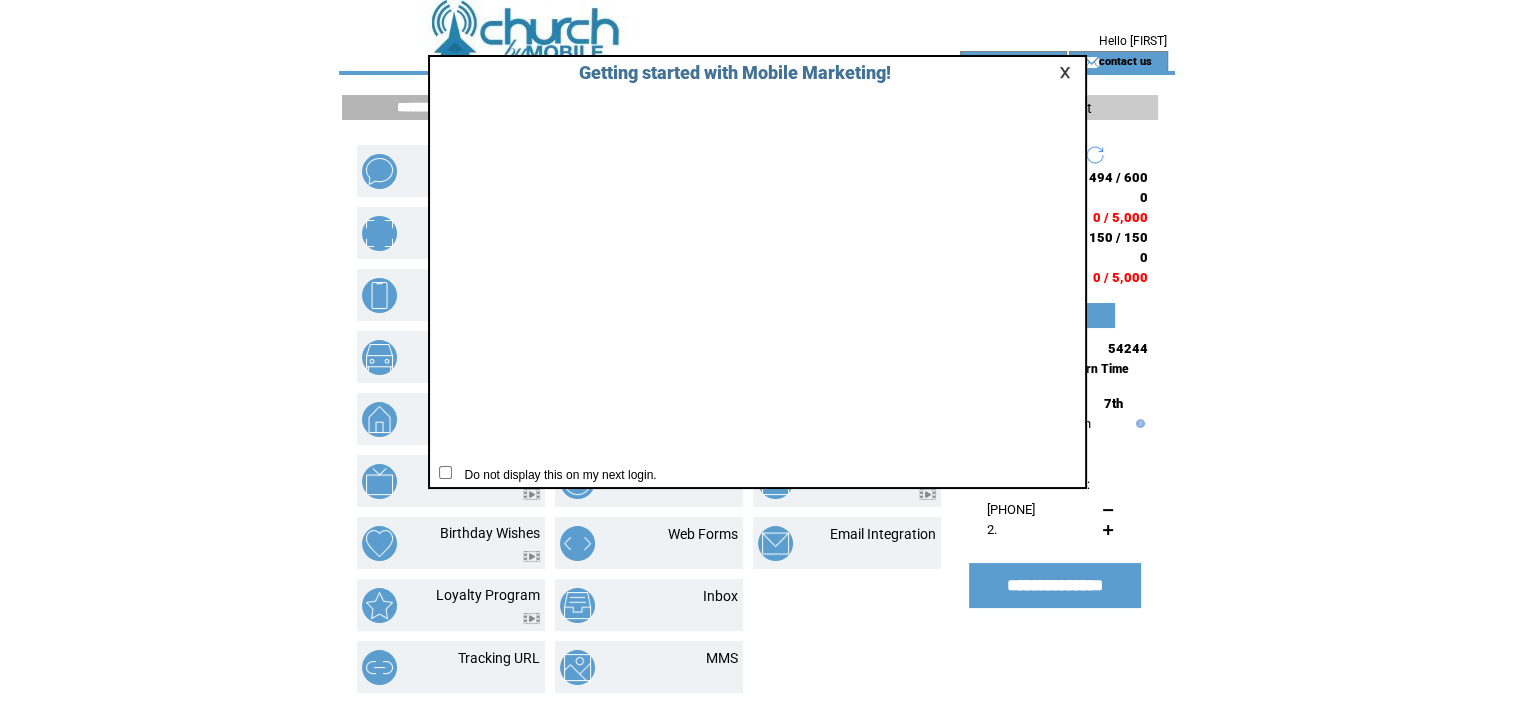 click at bounding box center [1068, 72] 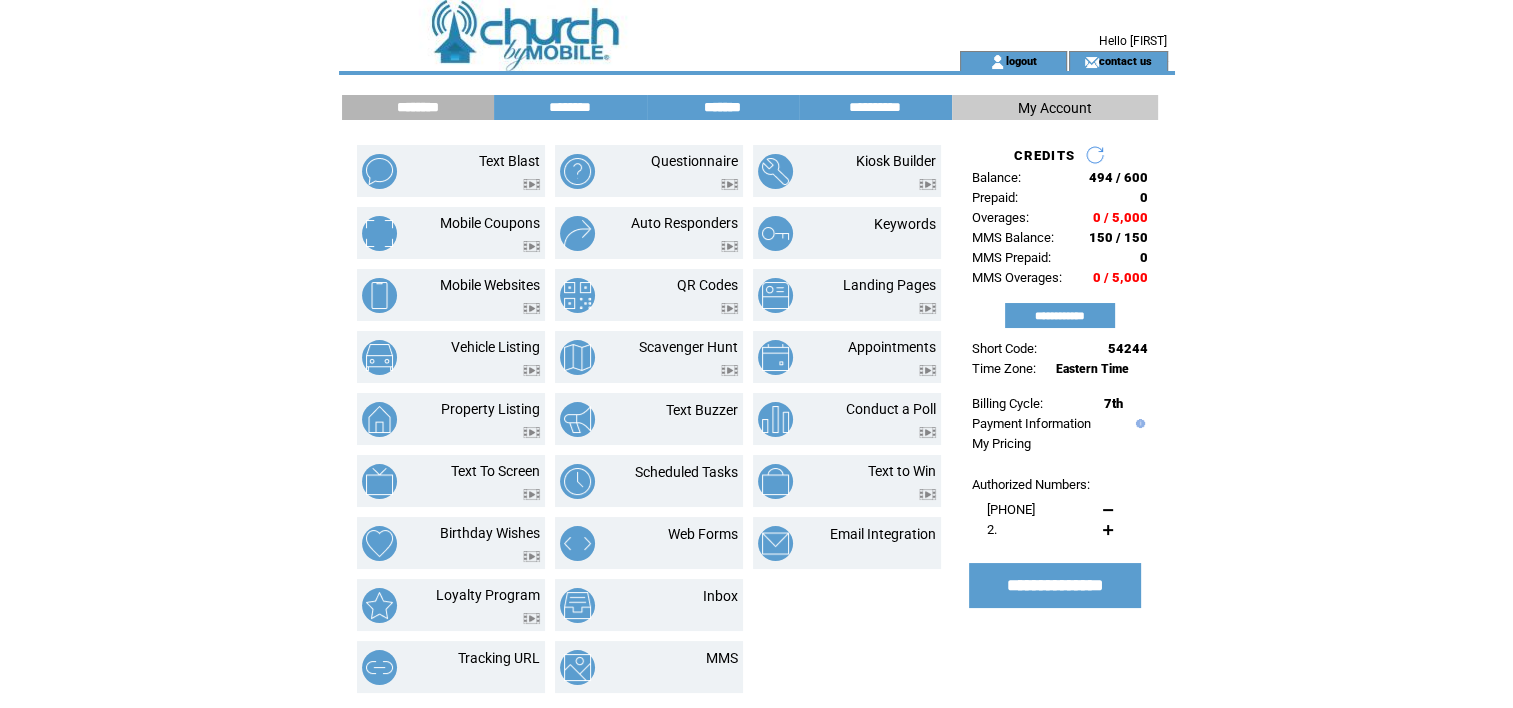 click on "*******" at bounding box center [723, 107] 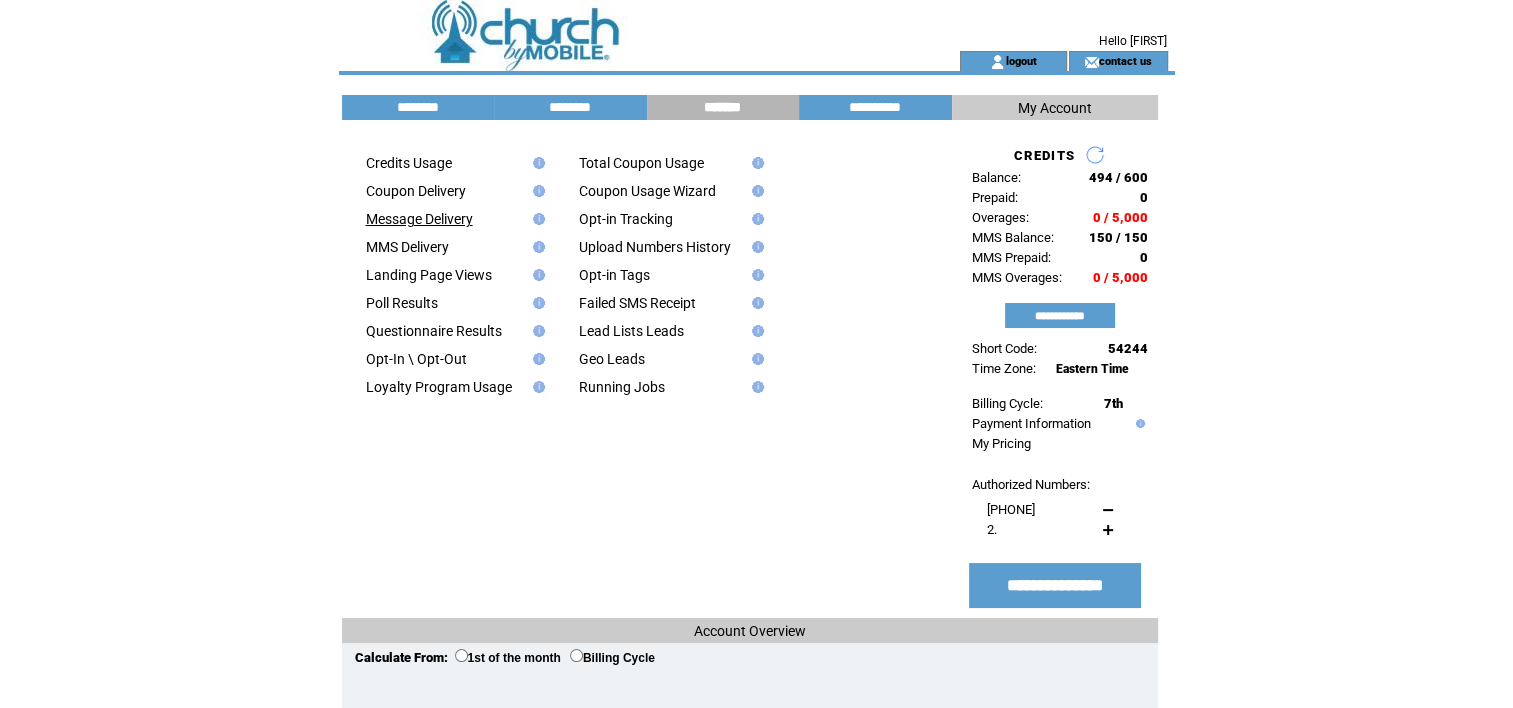 click on "Message Delivery" at bounding box center (419, 219) 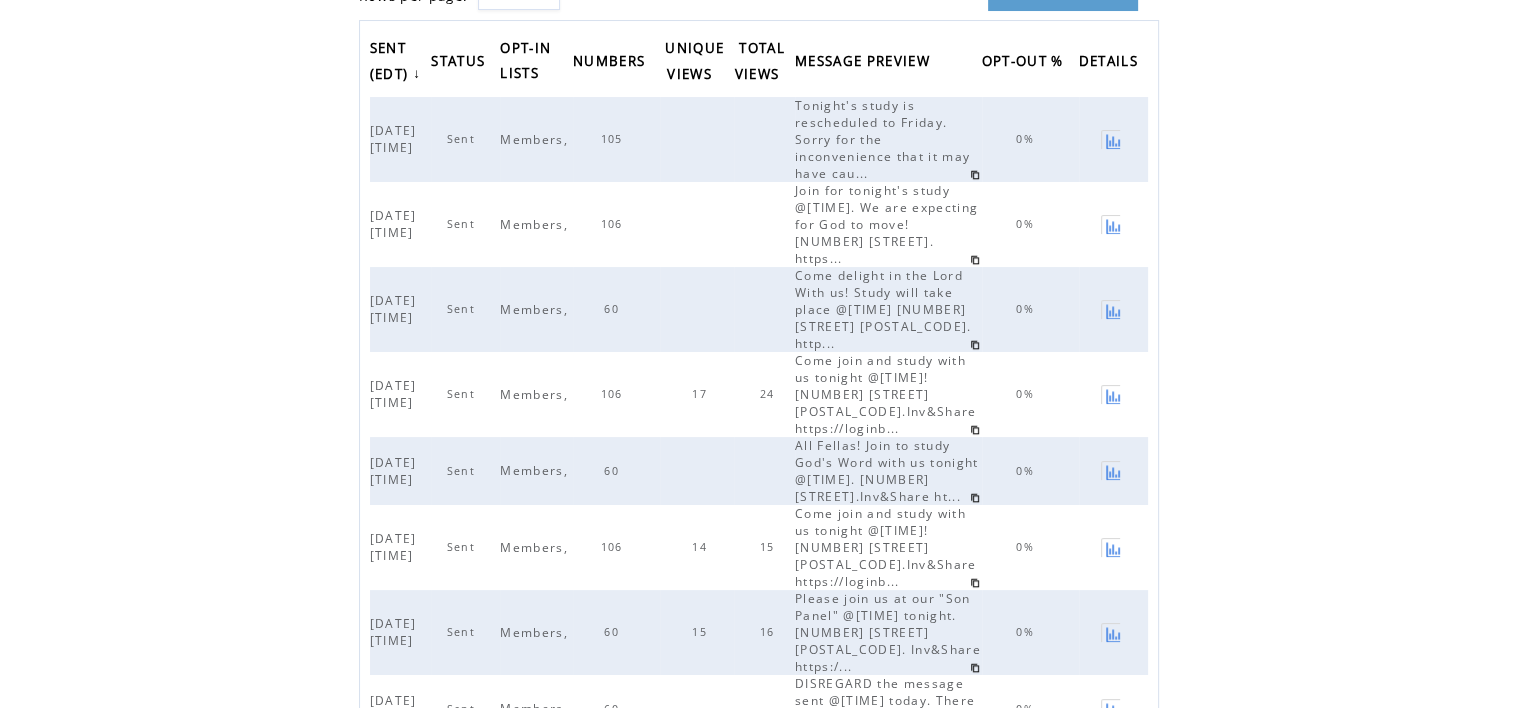 scroll, scrollTop: 292, scrollLeft: 0, axis: vertical 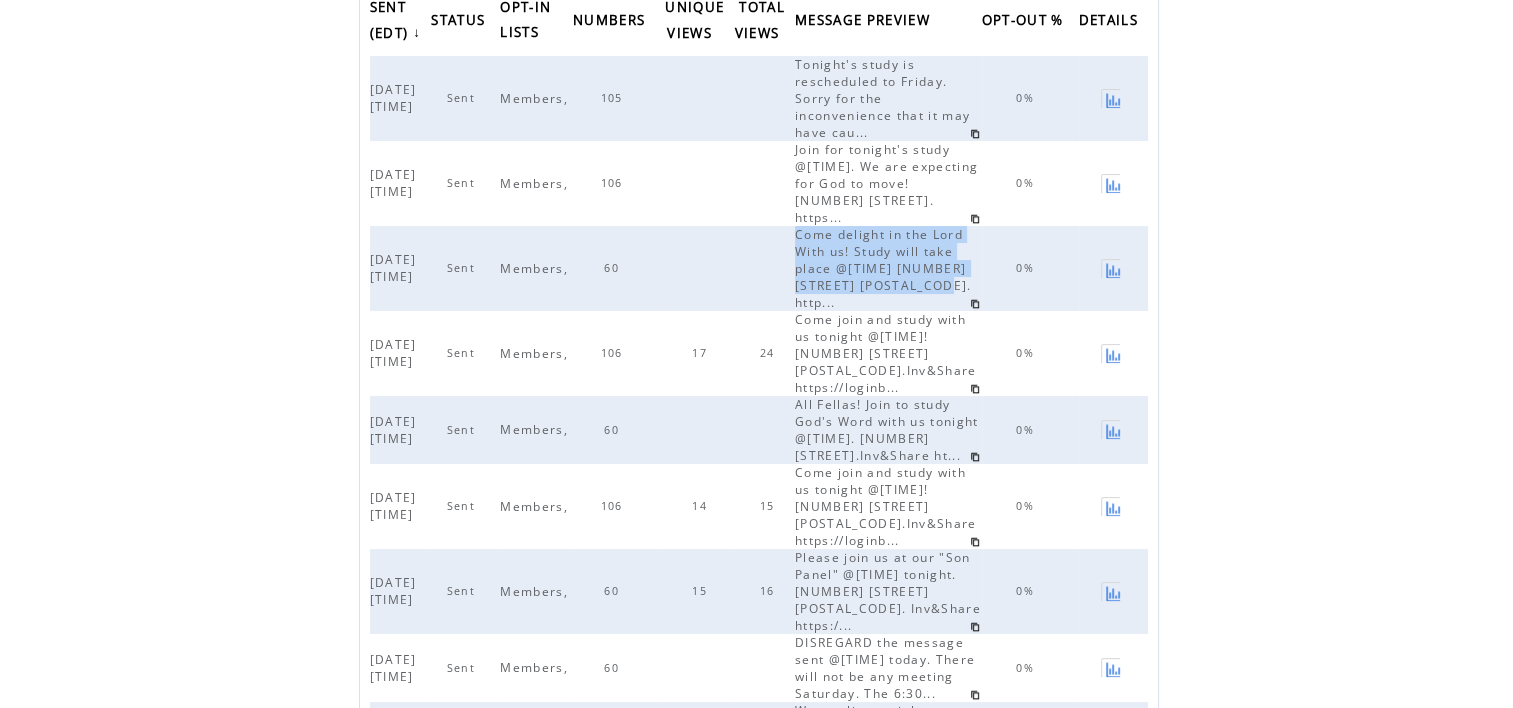 drag, startPoint x: 829, startPoint y: 272, endPoint x: 922, endPoint y: 356, distance: 125.31959 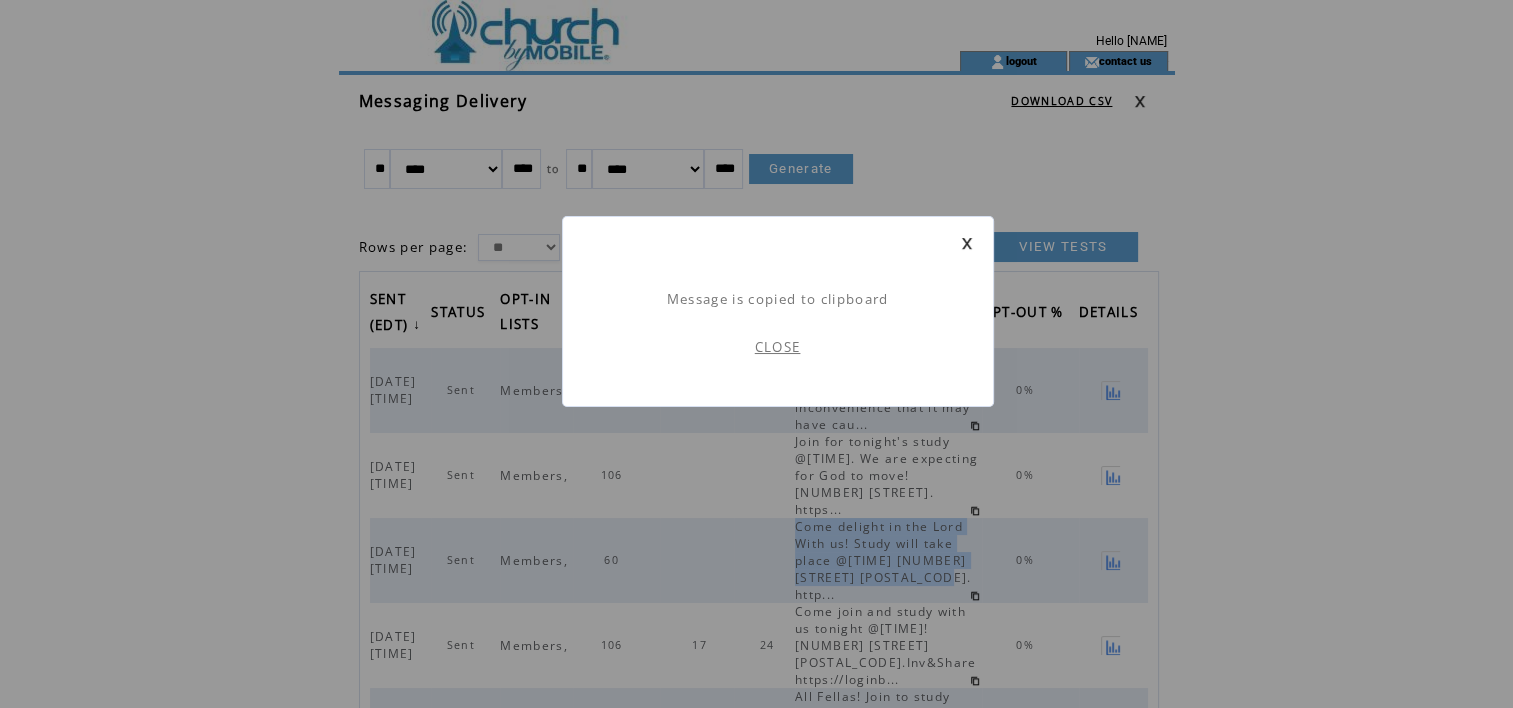 click at bounding box center [967, 243] 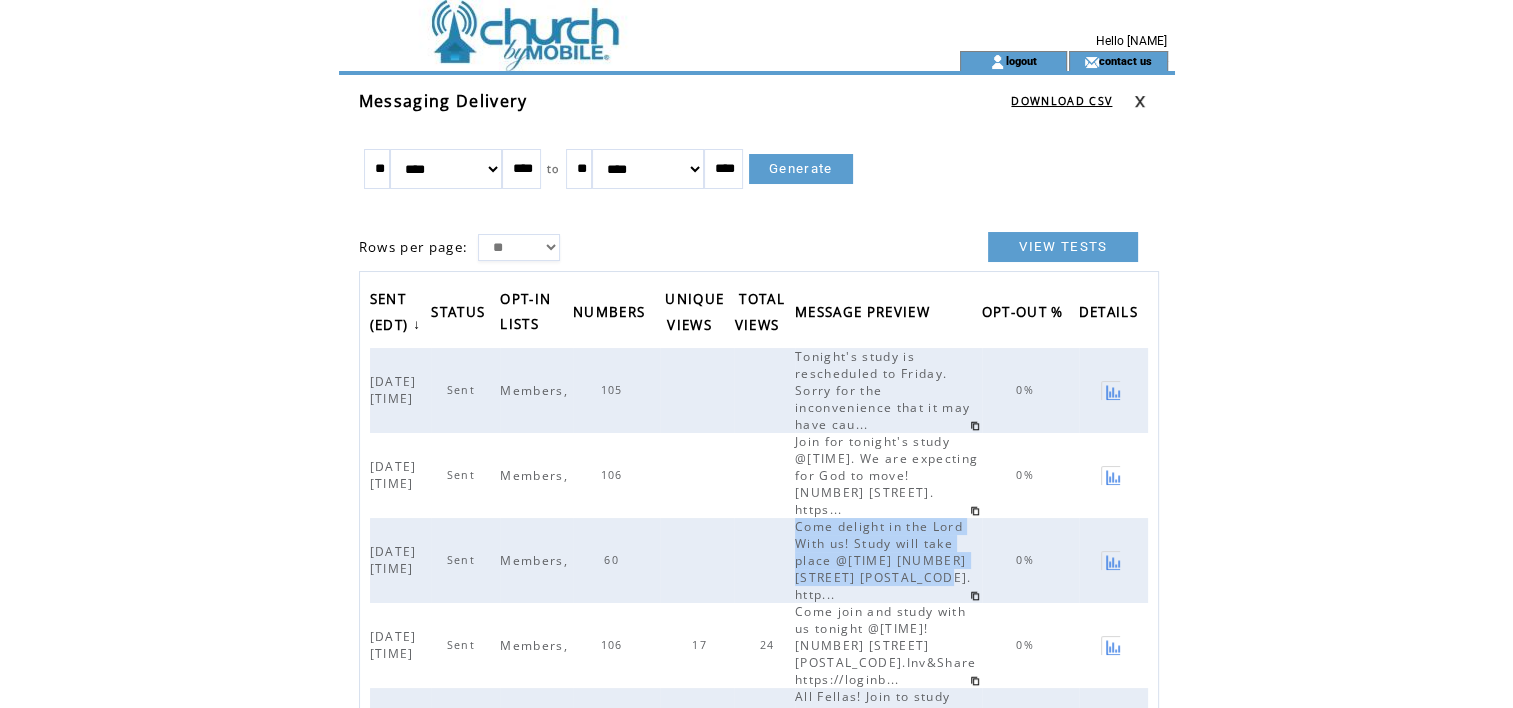 scroll, scrollTop: 0, scrollLeft: 0, axis: both 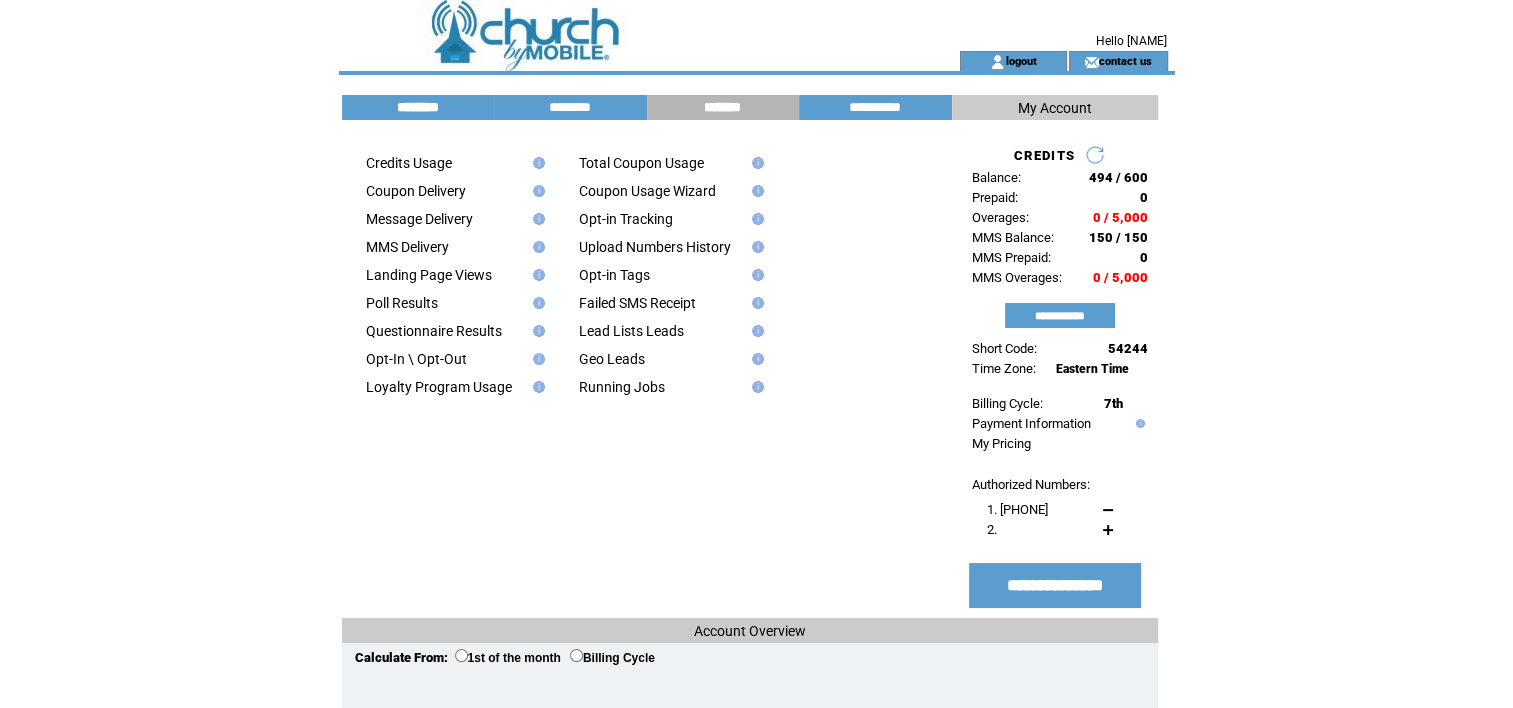 click on "********" at bounding box center (418, 107) 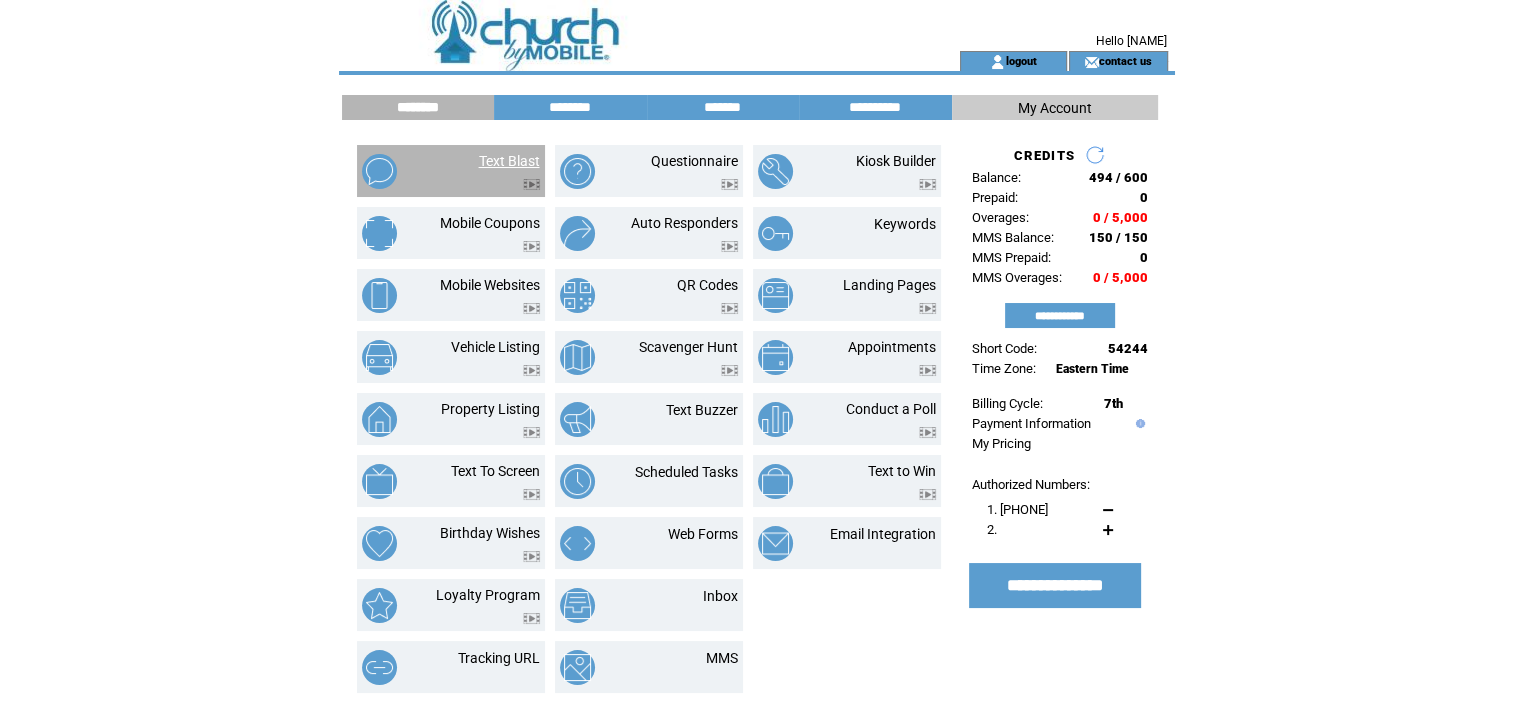 click on "Text Blast" at bounding box center [509, 161] 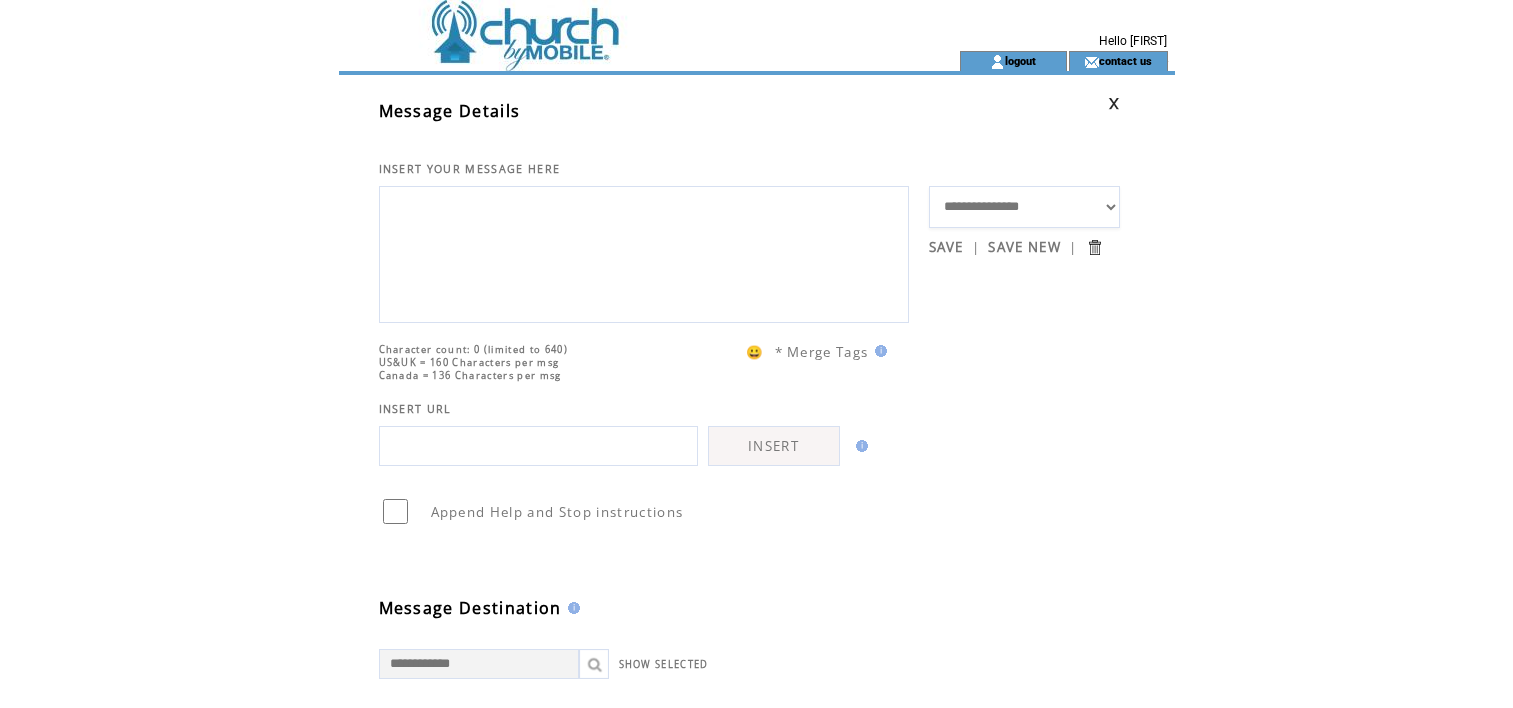 scroll, scrollTop: 0, scrollLeft: 0, axis: both 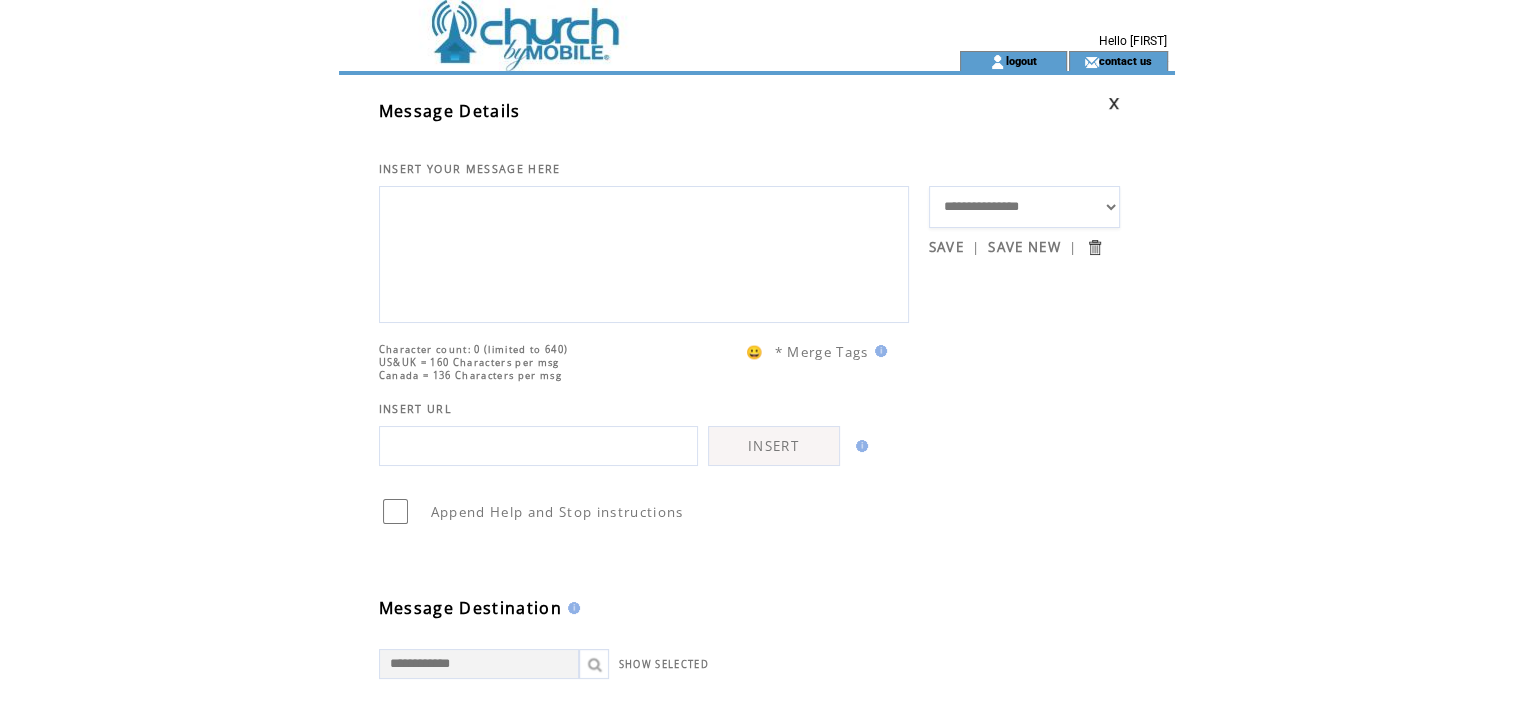 click at bounding box center [644, 252] 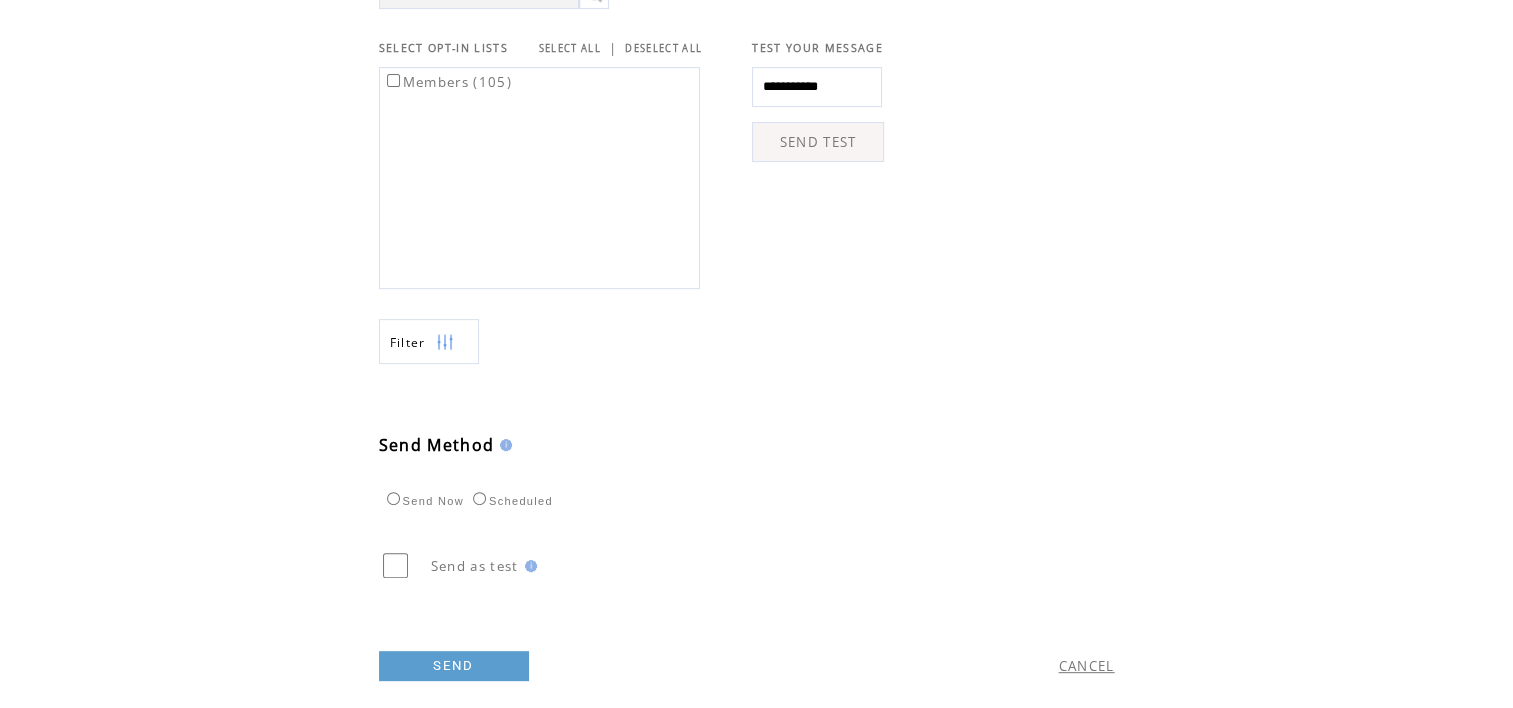 scroll, scrollTop: 672, scrollLeft: 0, axis: vertical 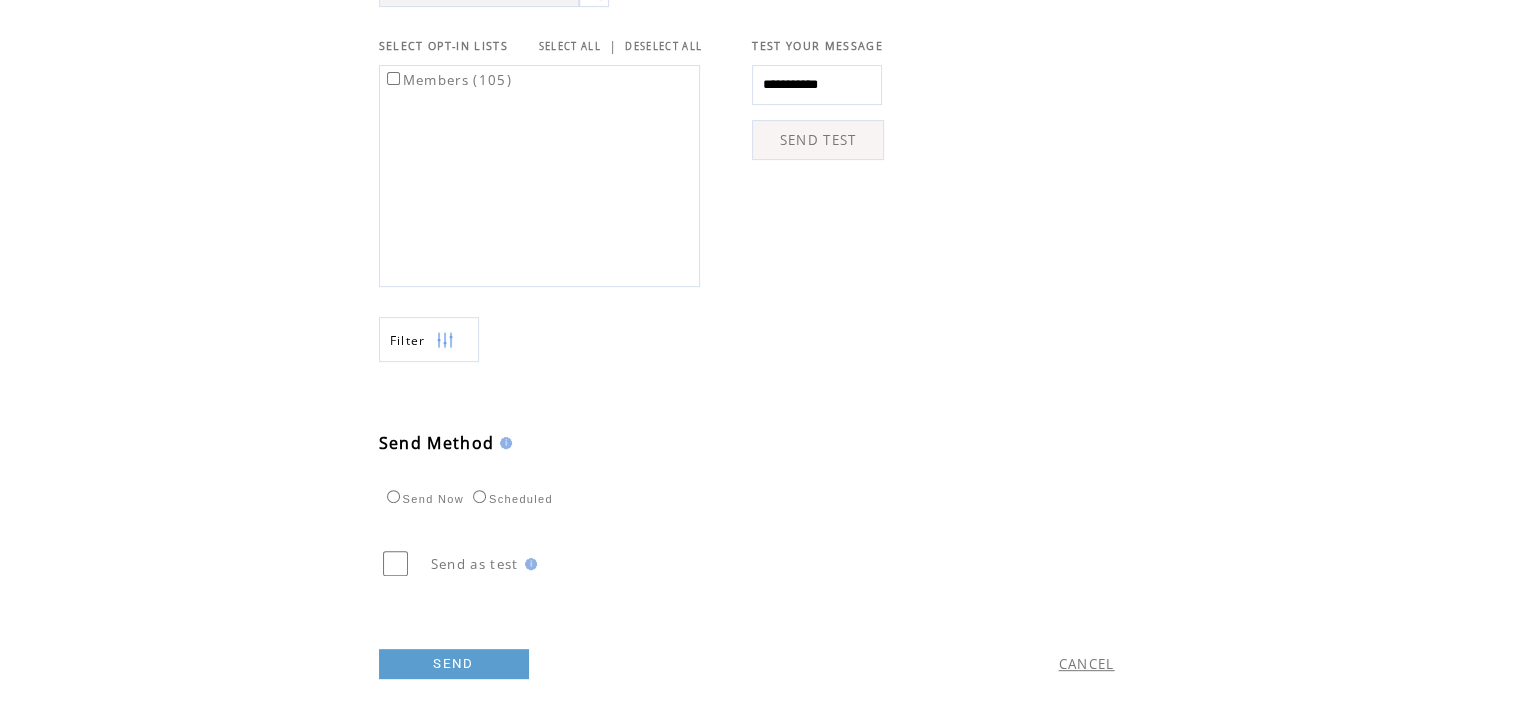 type on "**********" 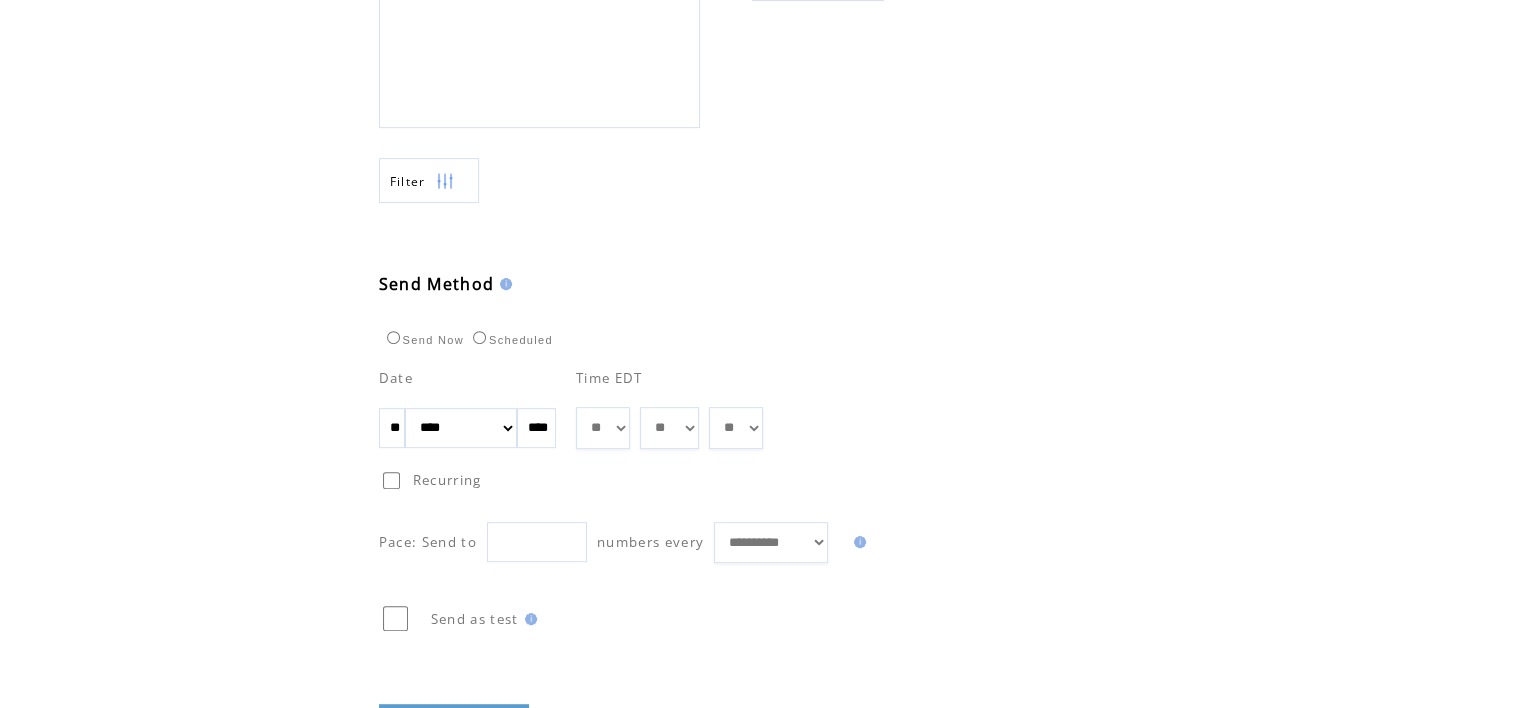 scroll, scrollTop: 943, scrollLeft: 0, axis: vertical 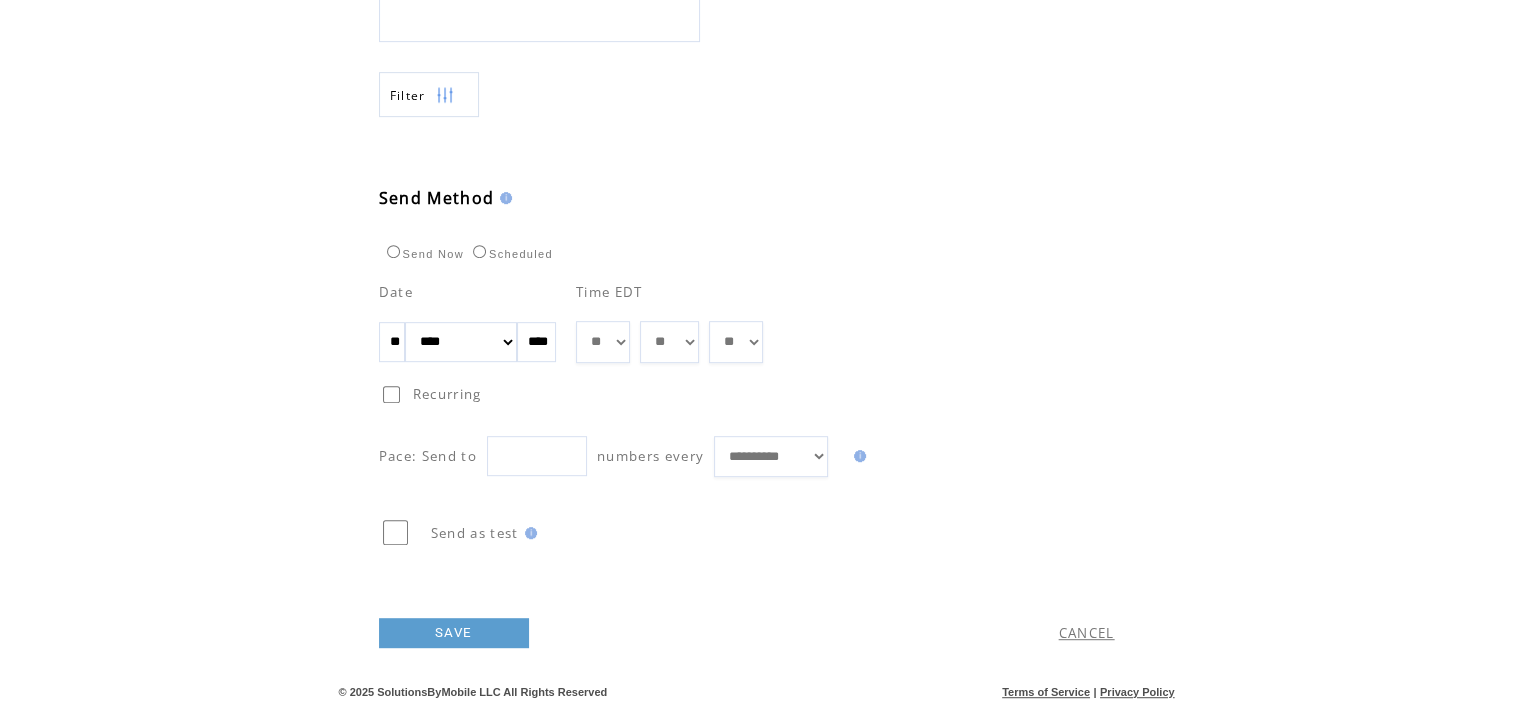 click on "** 	 ** 	 ** 	 ** 	 ** 	 ** 	 ** 	 ** 	 ** 	 ** 	 ** 	 ** 	 **" at bounding box center (603, 342) 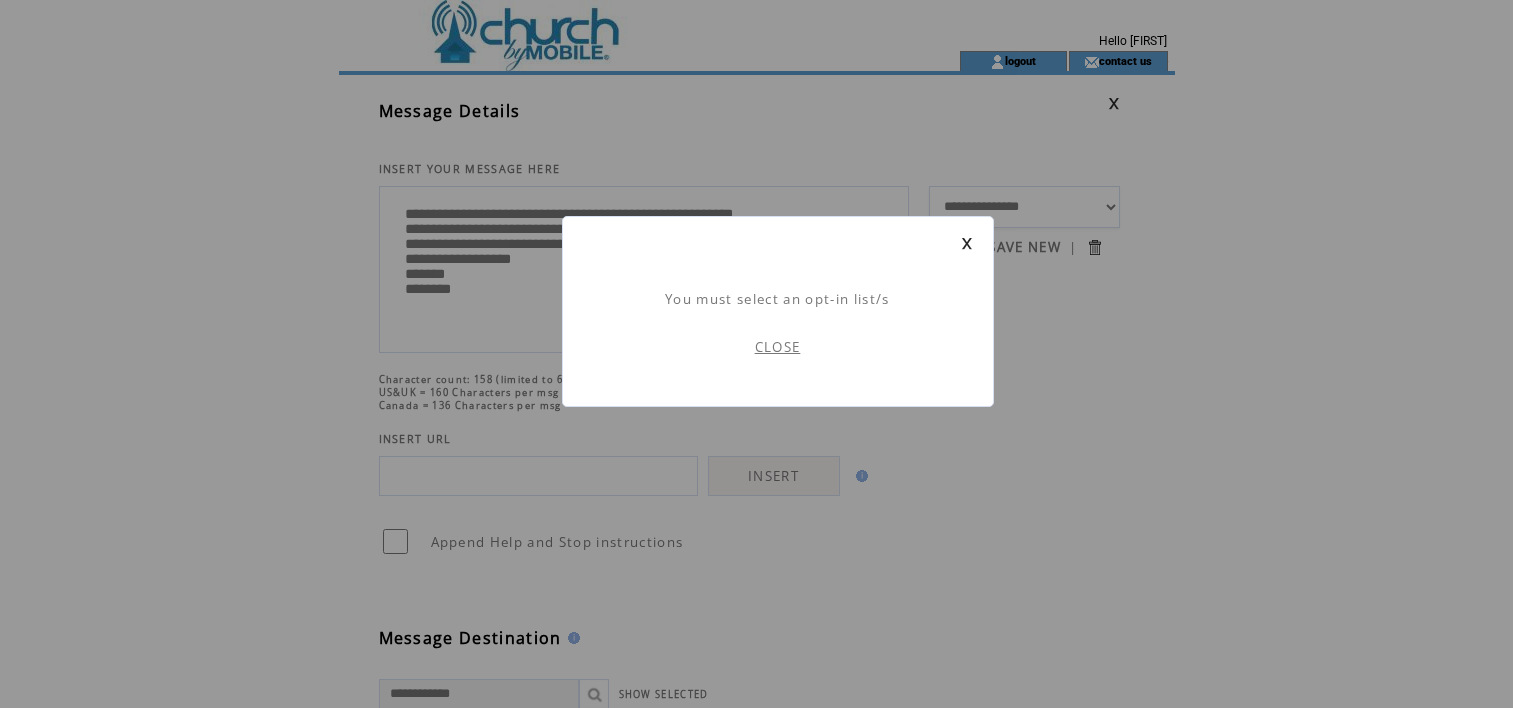 scroll, scrollTop: 0, scrollLeft: 0, axis: both 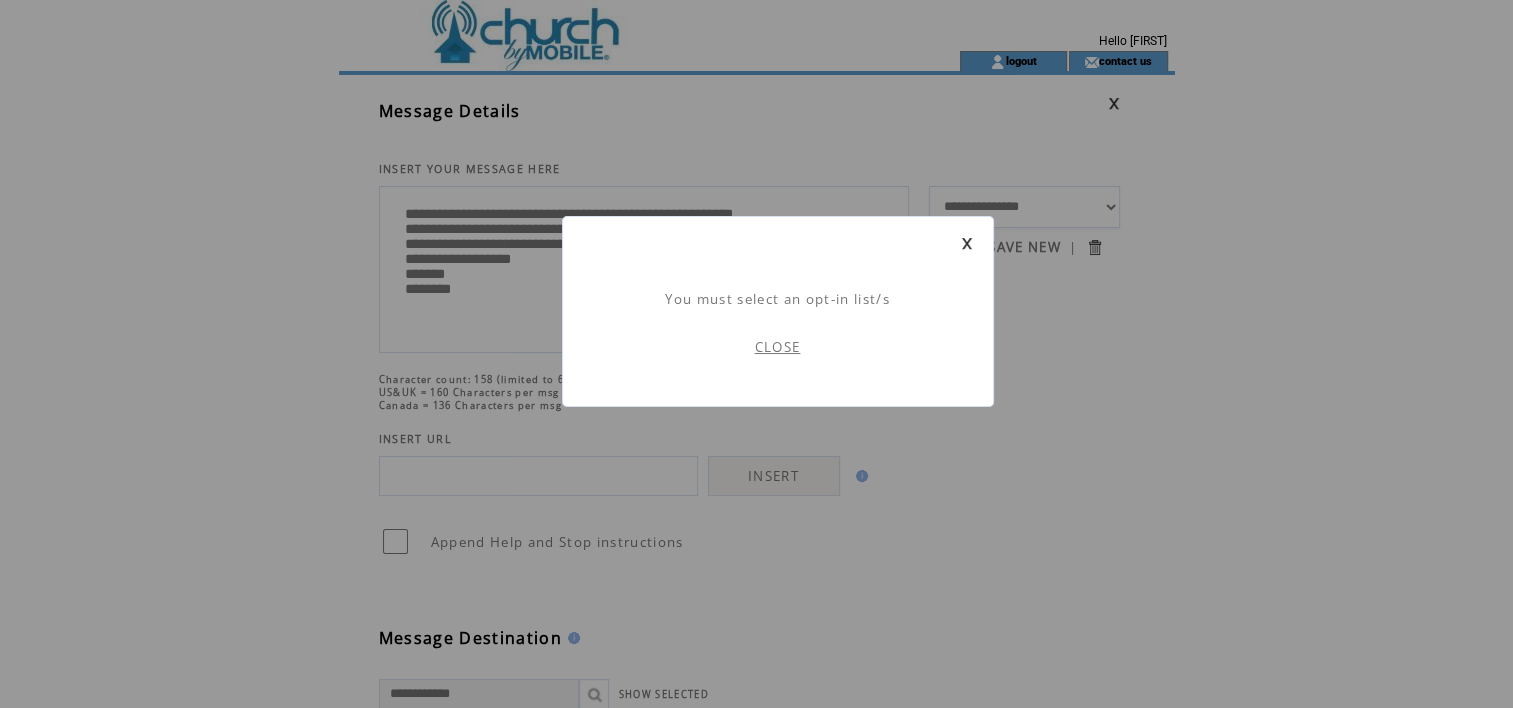 click on "CLOSE" at bounding box center (778, 347) 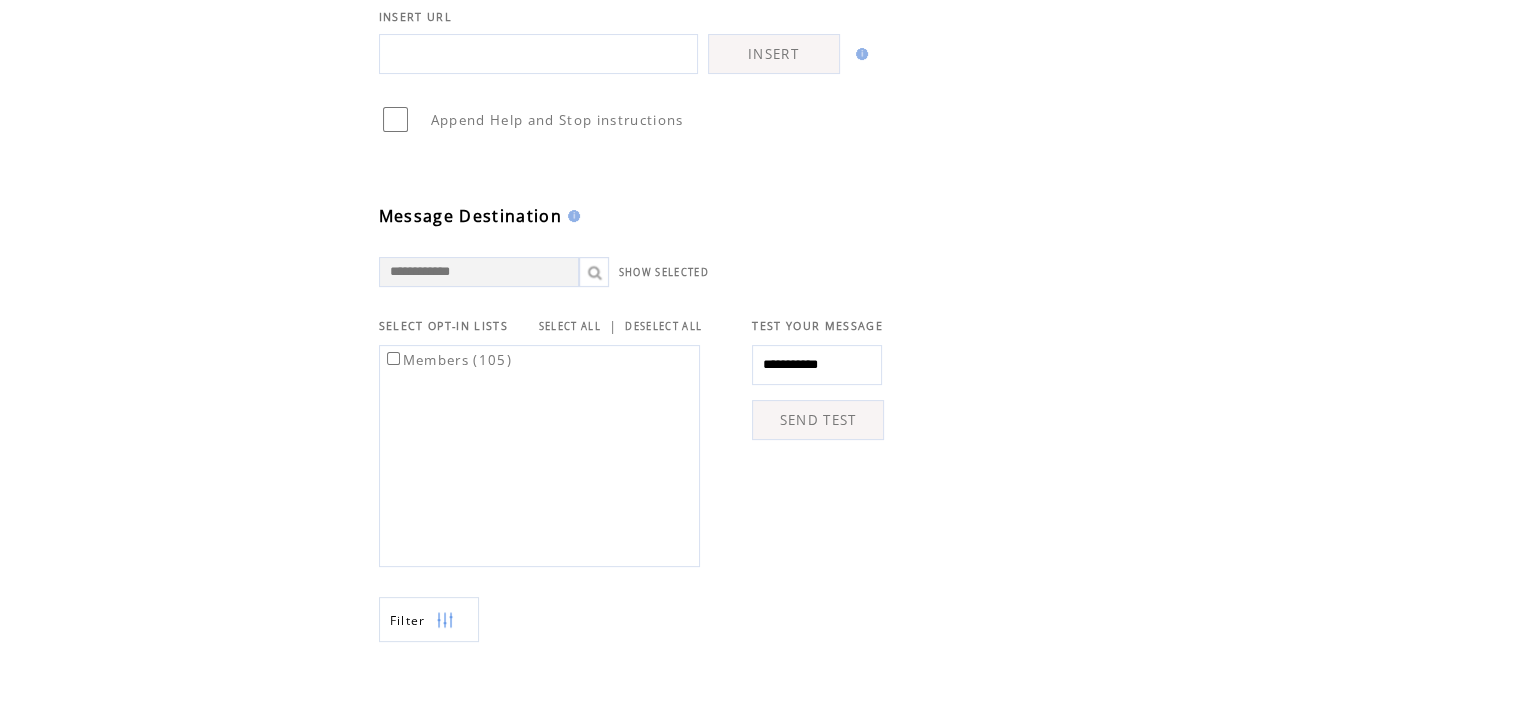 scroll, scrollTop: 423, scrollLeft: 0, axis: vertical 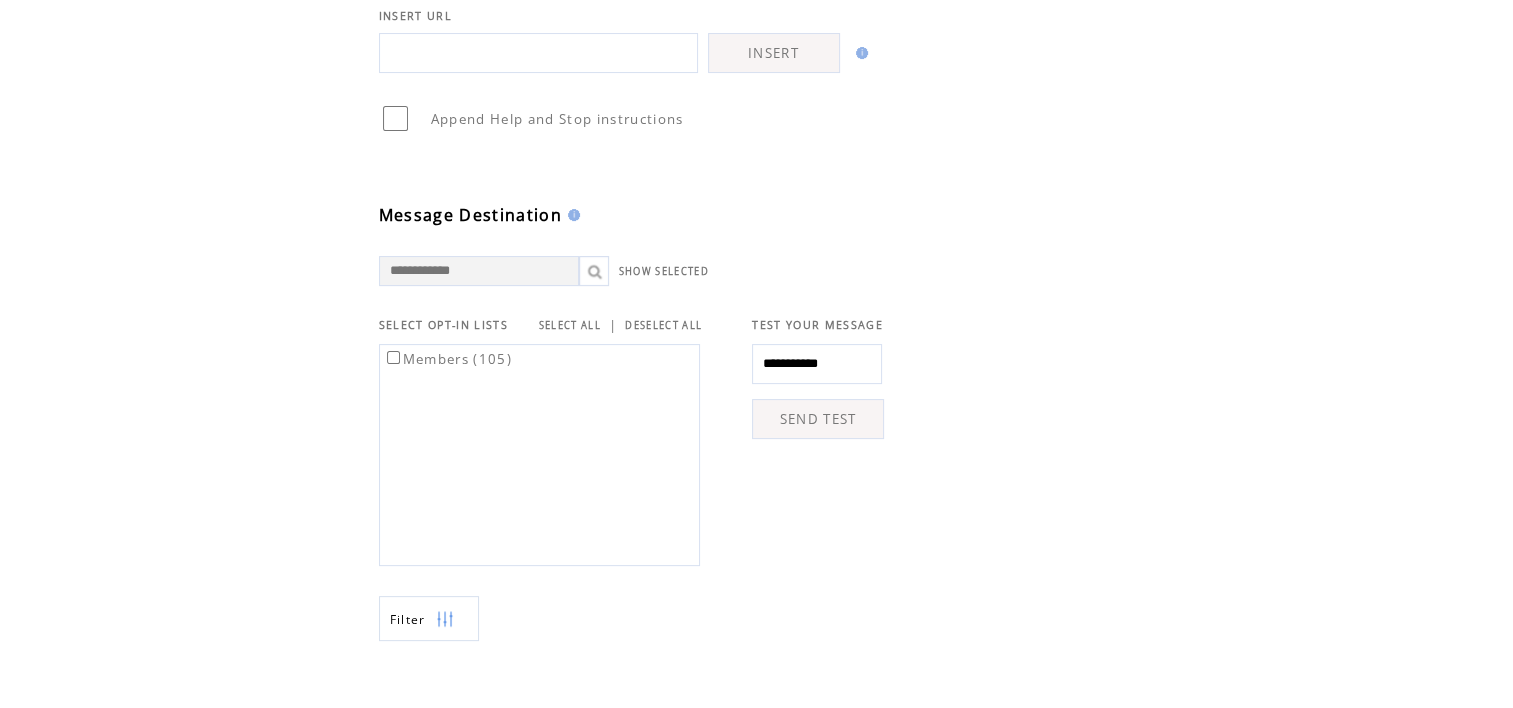 click on "Members (105)" at bounding box center [541, 450] 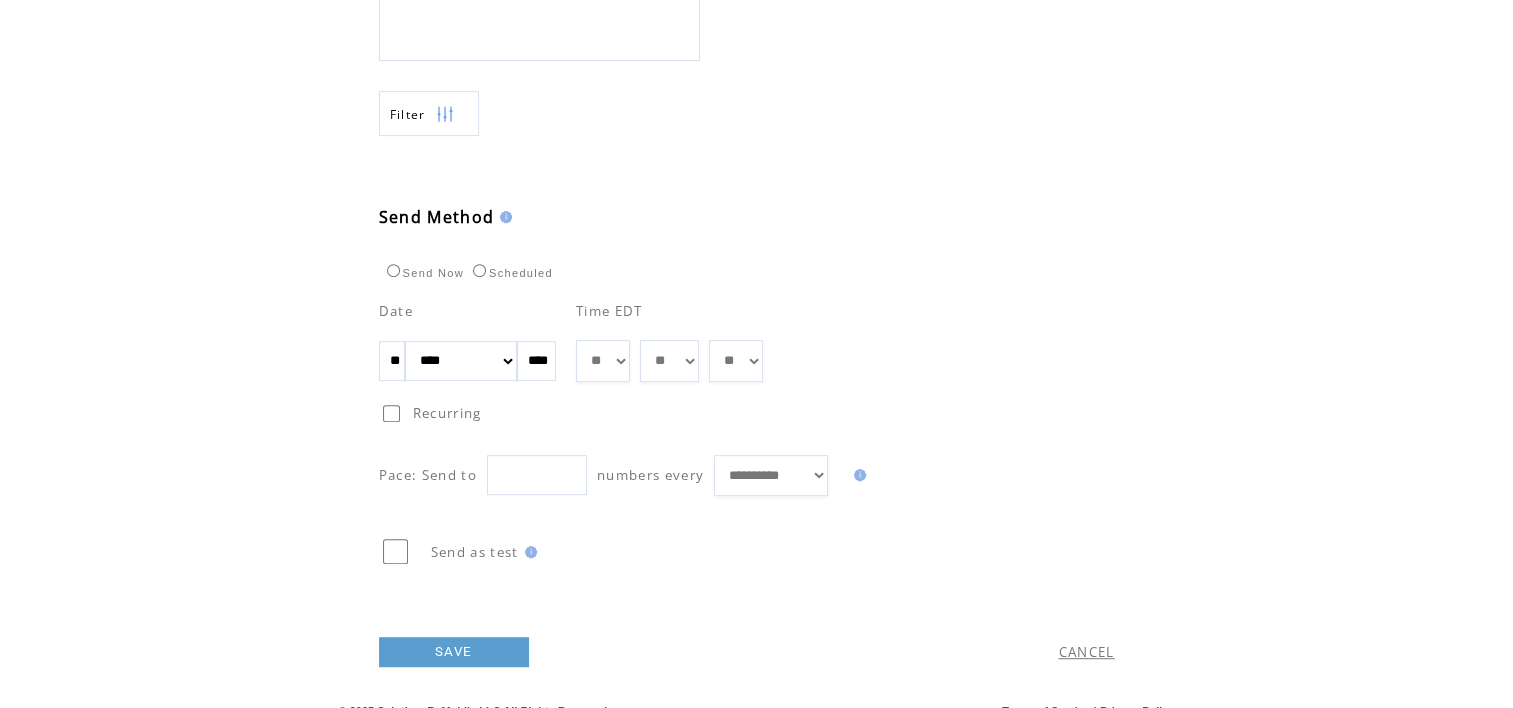 scroll, scrollTop: 943, scrollLeft: 0, axis: vertical 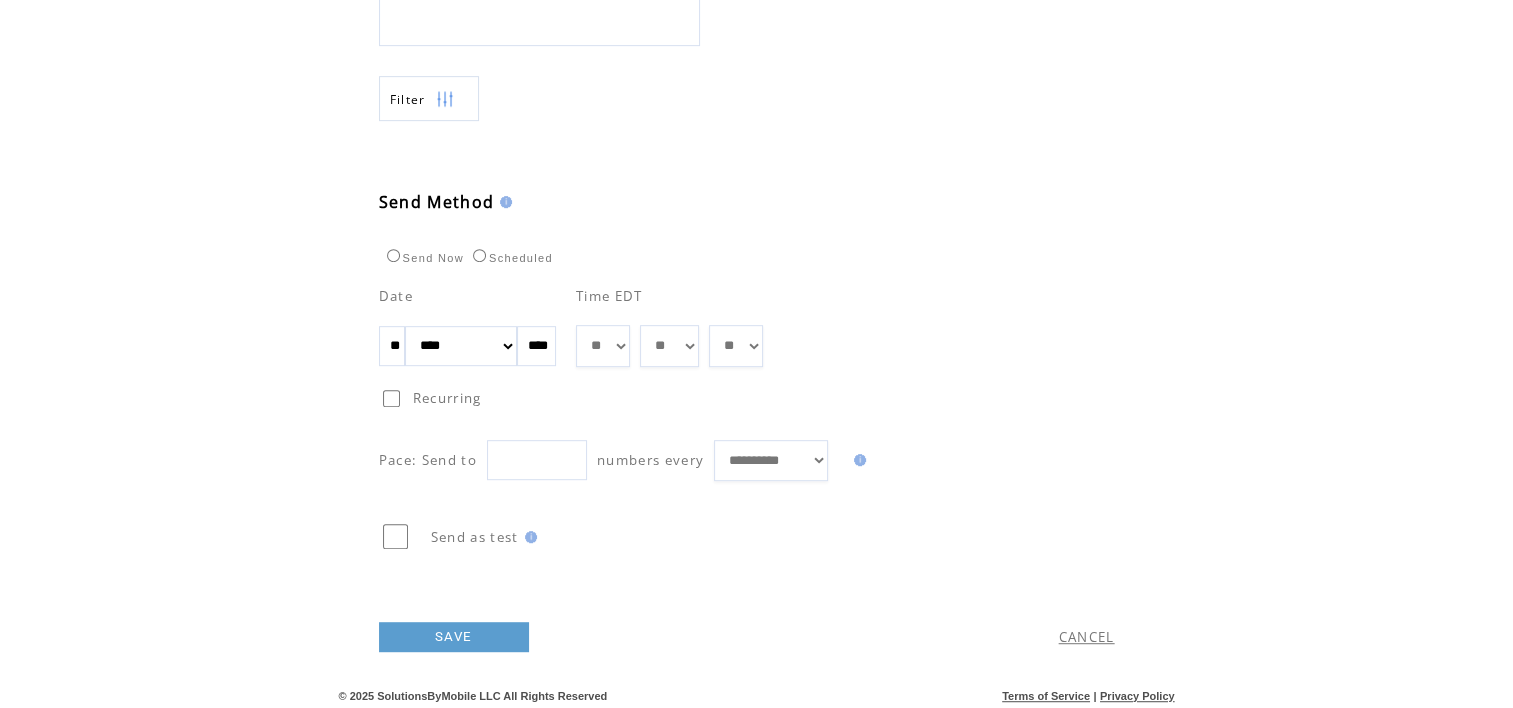 click on "SAVE" at bounding box center (454, 637) 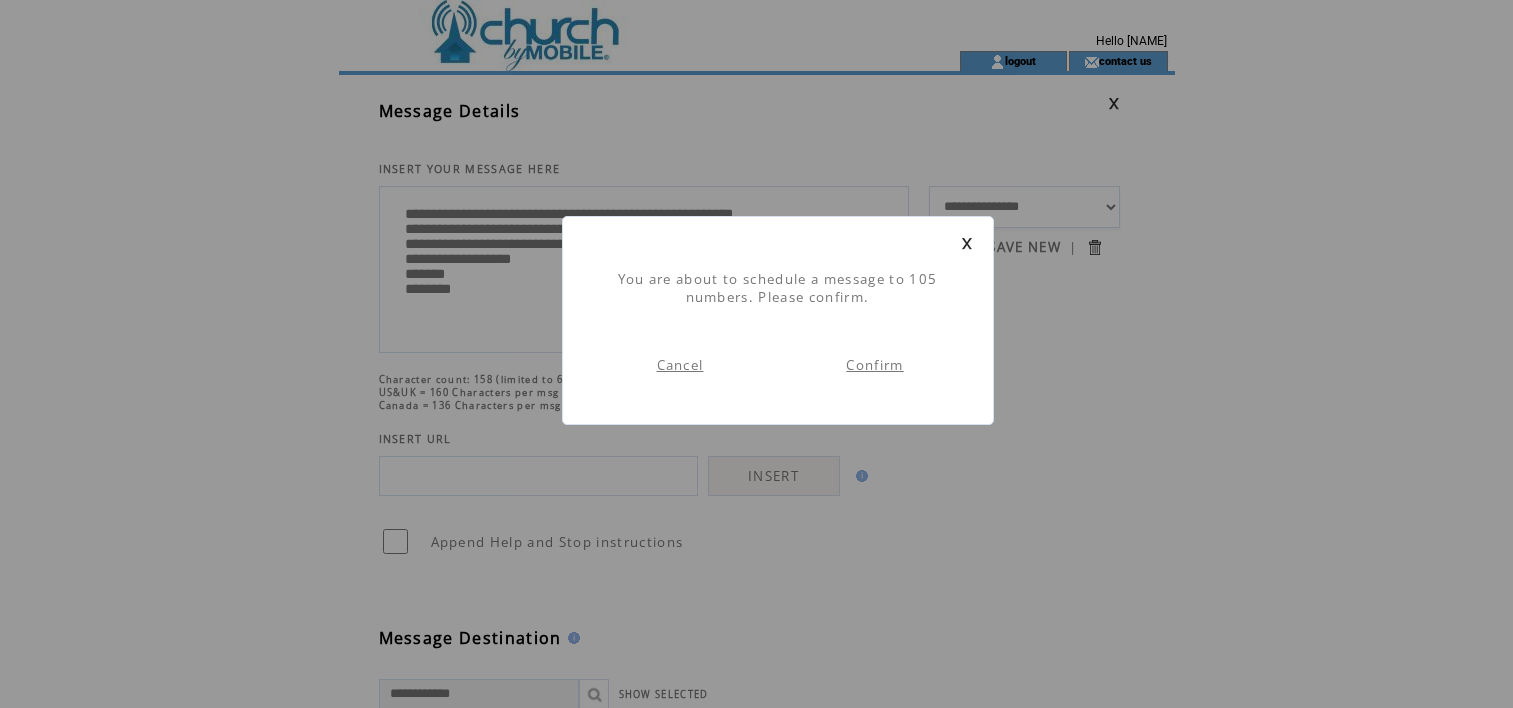 scroll, scrollTop: 0, scrollLeft: 0, axis: both 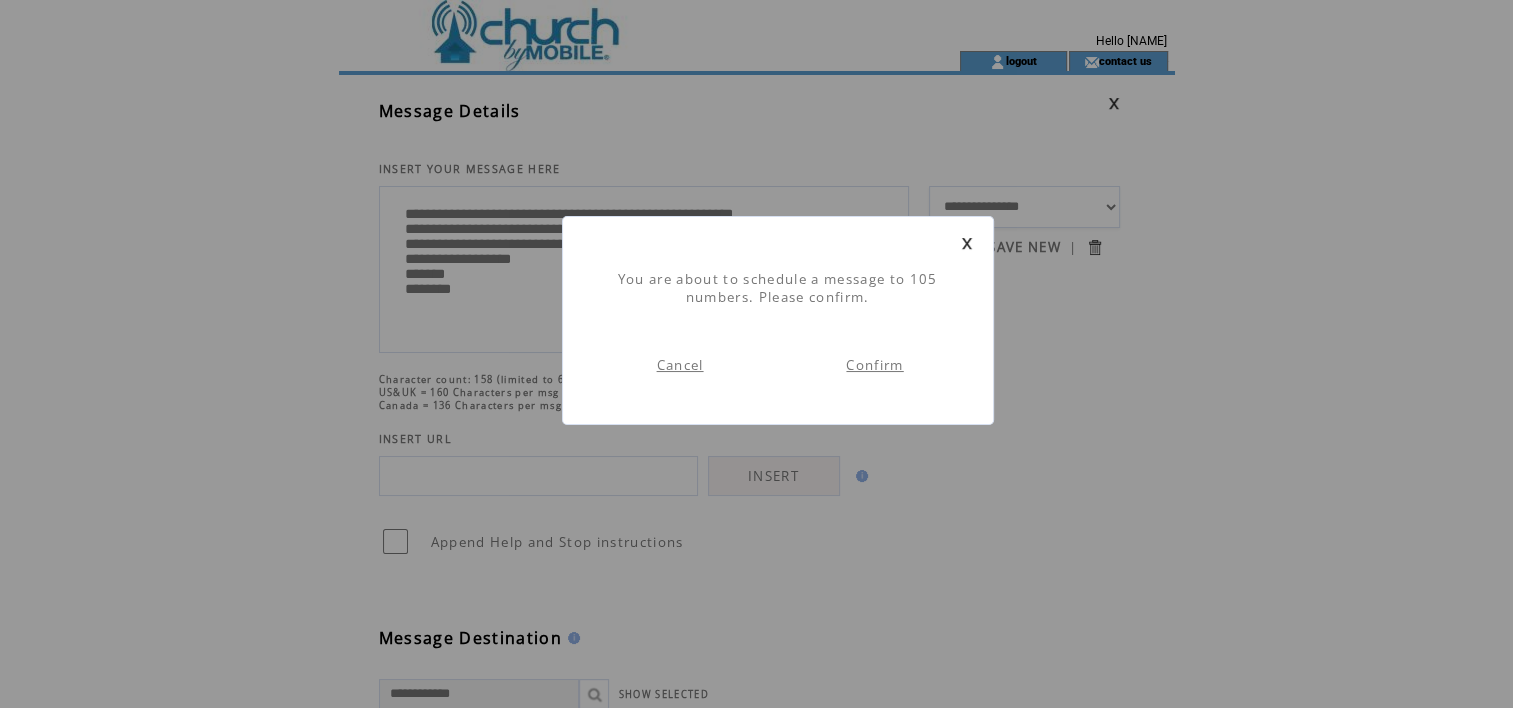 click on "Confirm" at bounding box center [875, 365] 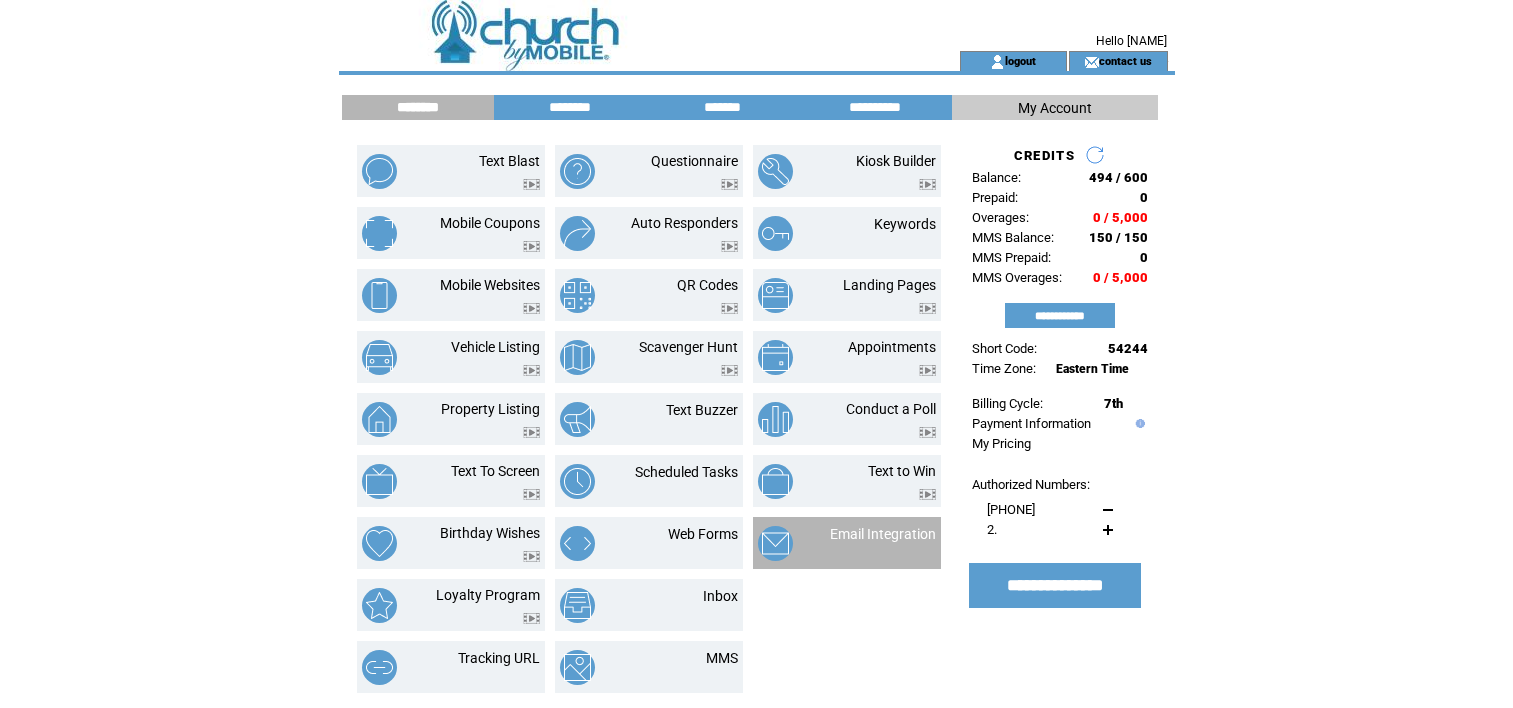 scroll, scrollTop: 0, scrollLeft: 0, axis: both 